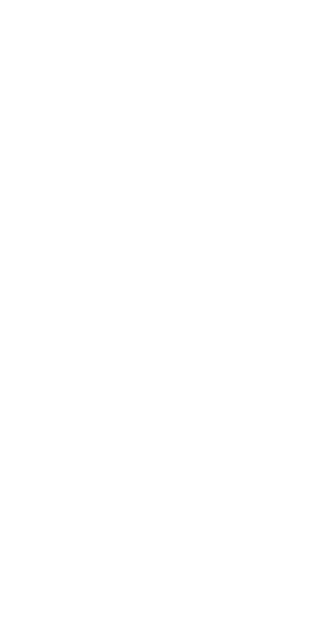 scroll, scrollTop: 0, scrollLeft: 0, axis: both 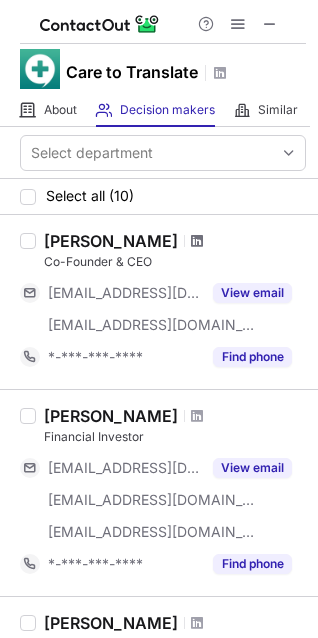 click at bounding box center (197, 241) 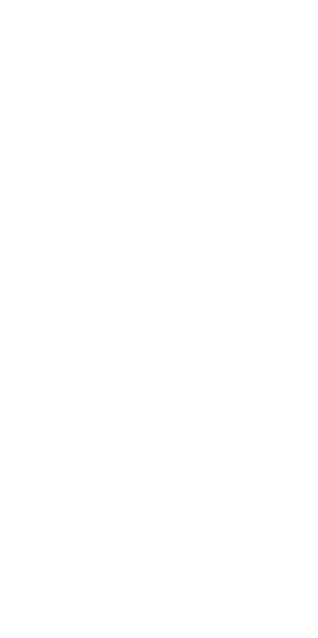 scroll, scrollTop: 0, scrollLeft: 0, axis: both 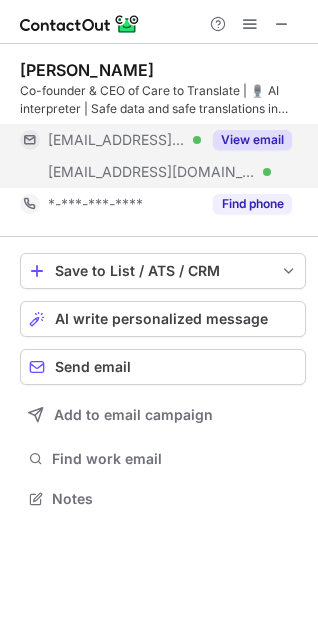 click on "View email" at bounding box center [252, 140] 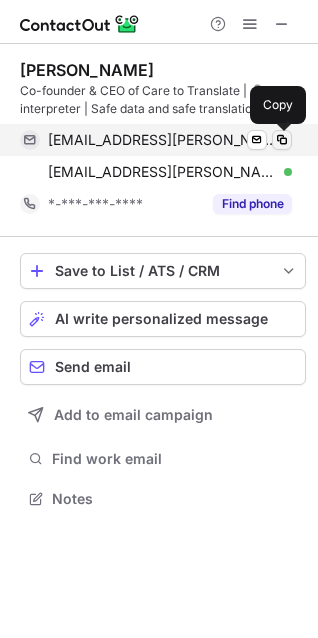 click at bounding box center [282, 140] 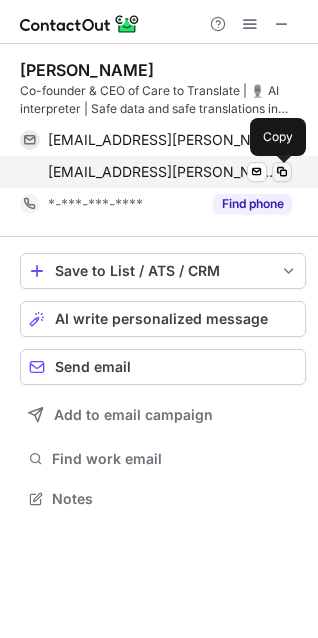 click at bounding box center (282, 172) 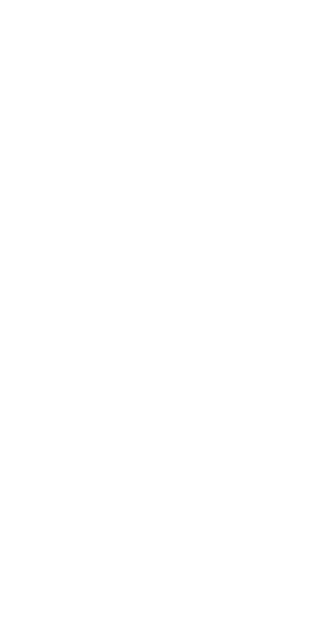 scroll, scrollTop: 0, scrollLeft: 0, axis: both 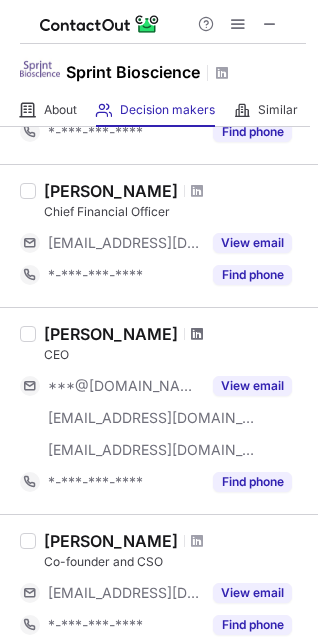 click at bounding box center [197, 334] 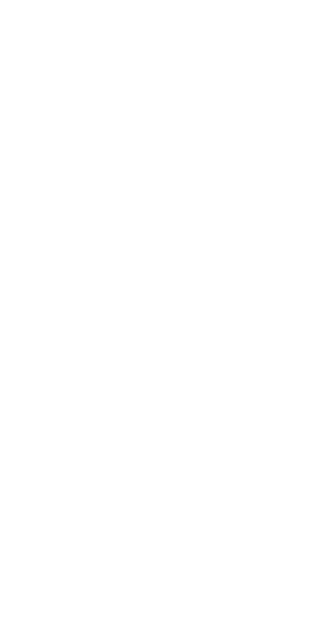 scroll, scrollTop: 0, scrollLeft: 0, axis: both 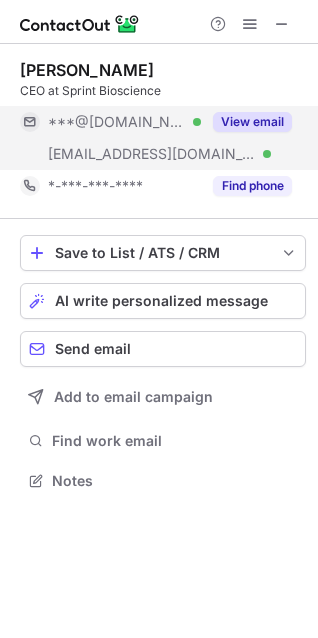 click on "View email" at bounding box center [252, 122] 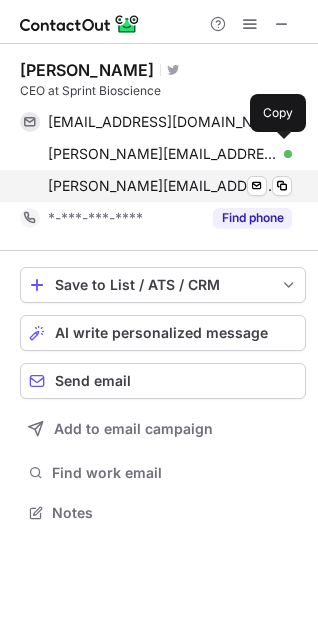 scroll, scrollTop: 9, scrollLeft: 9, axis: both 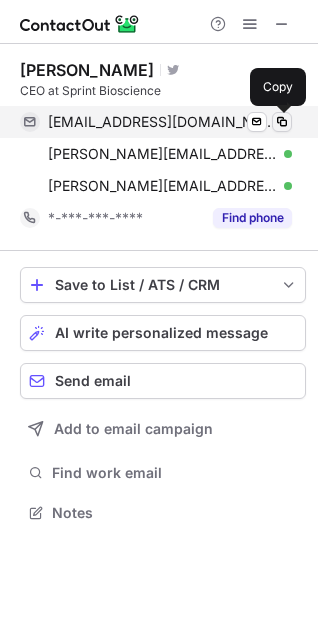 click at bounding box center (282, 122) 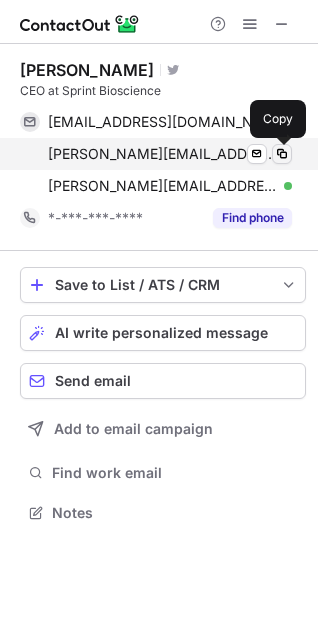 click at bounding box center [282, 154] 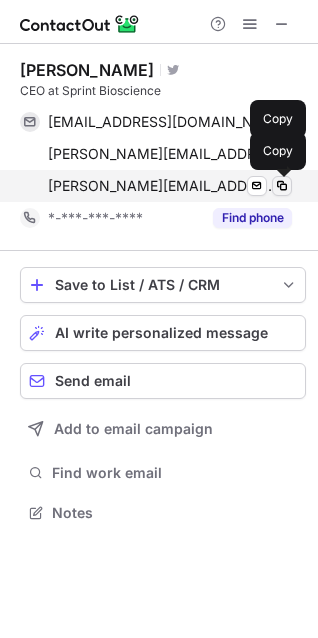 click at bounding box center [282, 186] 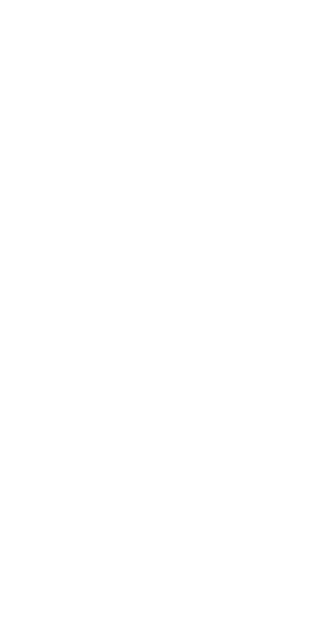 scroll, scrollTop: 0, scrollLeft: 0, axis: both 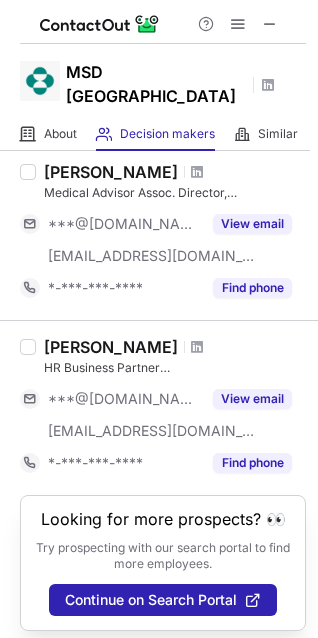 click on "Linnea Persson" at bounding box center (111, 347) 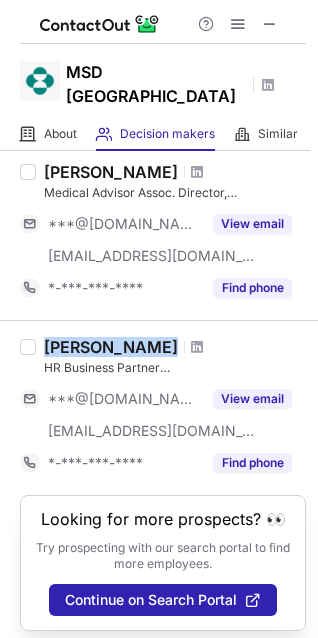 click on "Linnea Persson" at bounding box center [111, 347] 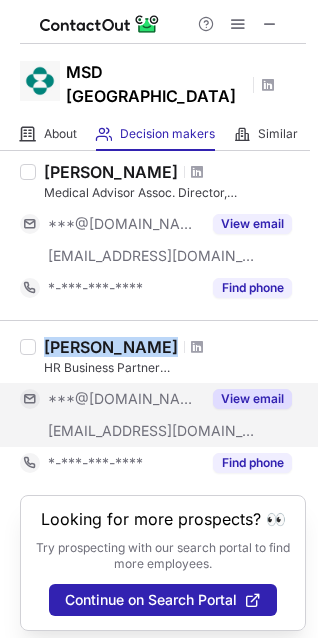 copy on "Linnea Persson" 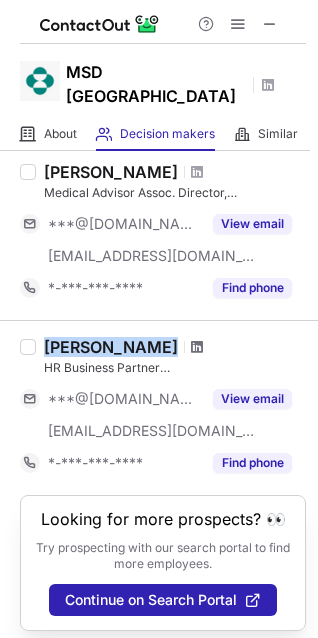 click at bounding box center [197, 347] 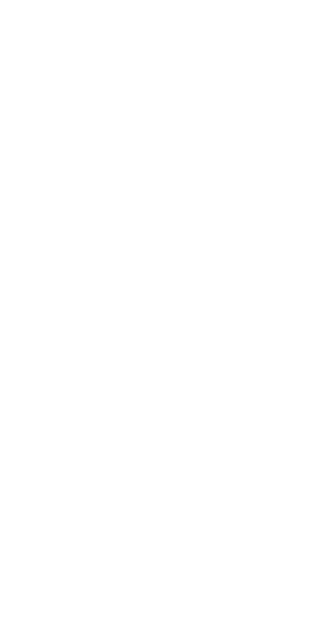 scroll, scrollTop: 0, scrollLeft: 0, axis: both 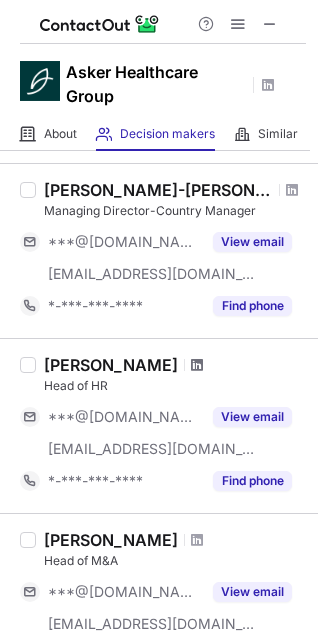 click at bounding box center (197, 365) 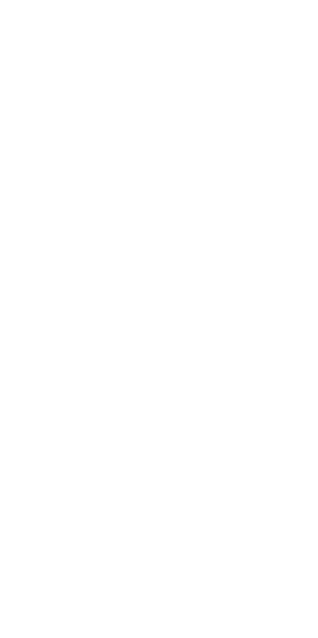 scroll, scrollTop: 0, scrollLeft: 0, axis: both 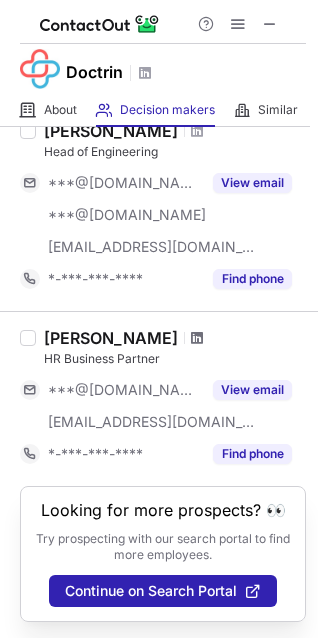 click at bounding box center [197, 338] 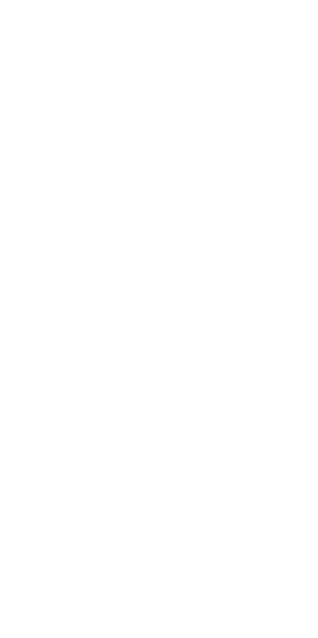 scroll, scrollTop: 0, scrollLeft: 0, axis: both 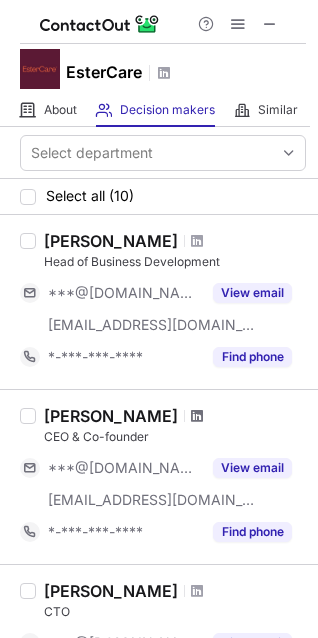 click at bounding box center [197, 416] 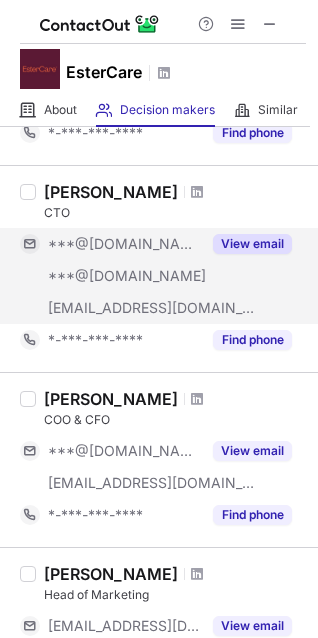scroll, scrollTop: 400, scrollLeft: 0, axis: vertical 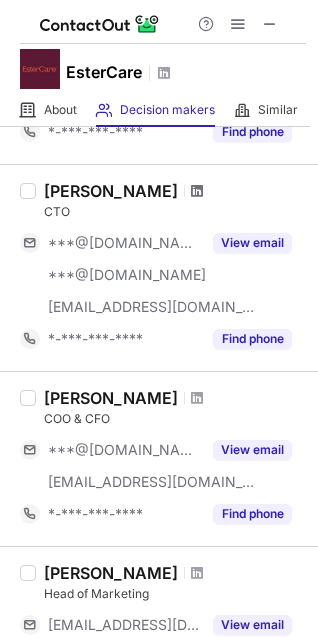 click at bounding box center [197, 191] 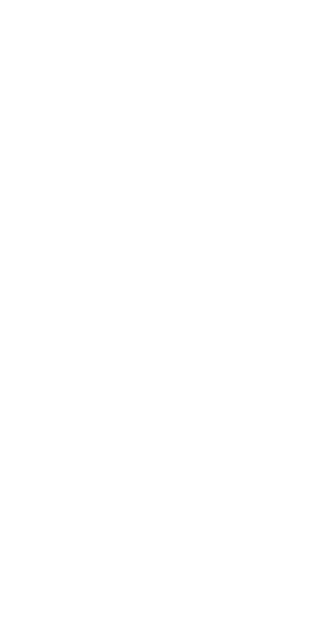 scroll, scrollTop: 0, scrollLeft: 0, axis: both 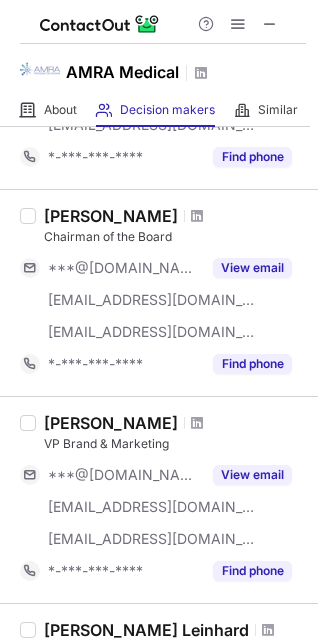 click on "[PERSON_NAME]" at bounding box center (111, 216) 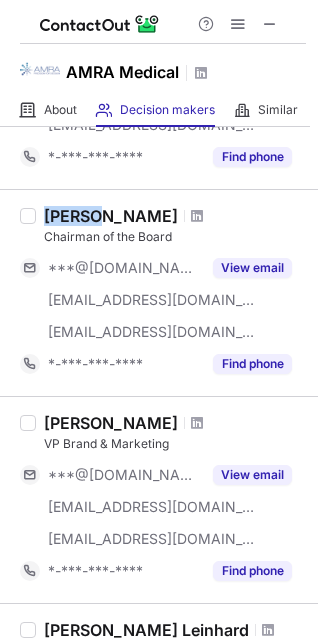 click on "[PERSON_NAME]" at bounding box center [111, 216] 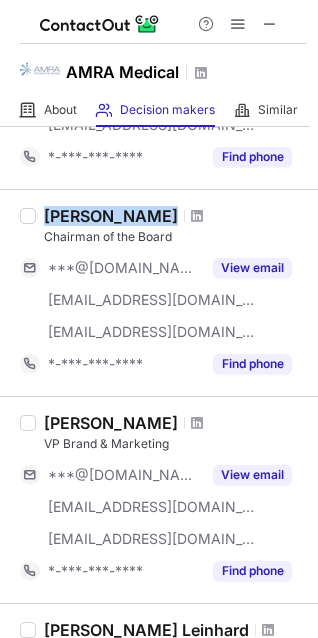 click on "[PERSON_NAME]" at bounding box center [111, 216] 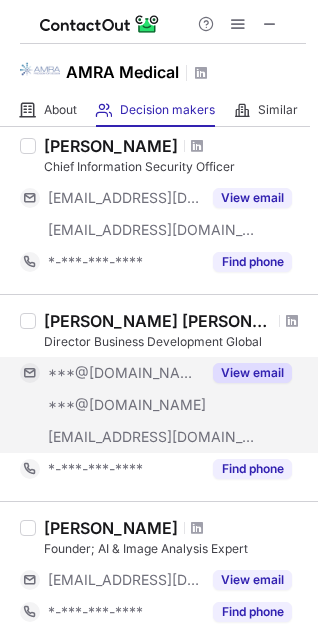 scroll, scrollTop: 900, scrollLeft: 0, axis: vertical 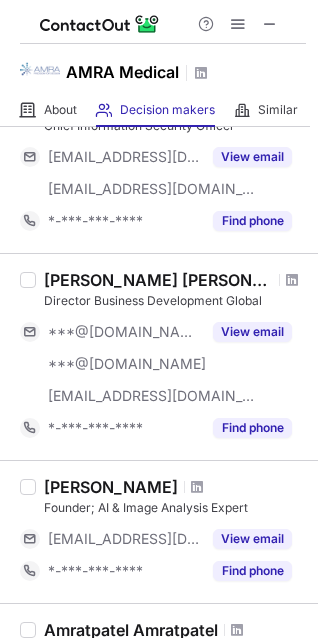 click on "Andrea Robina Galatas" at bounding box center (158, 280) 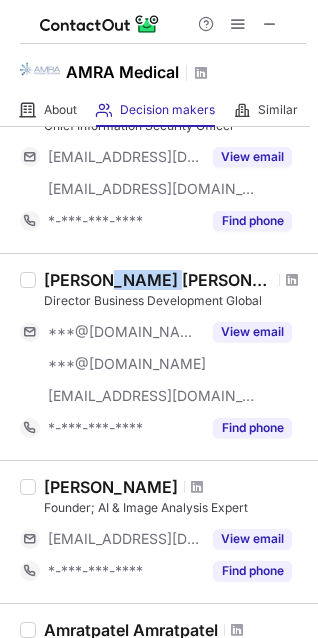 click on "Andrea Robina Galatas" at bounding box center (158, 280) 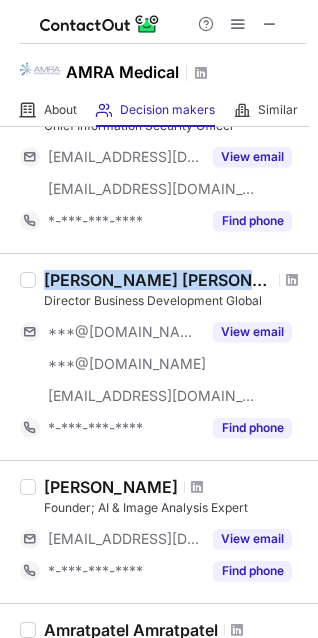 click on "Andrea Robina Galatas" at bounding box center [158, 280] 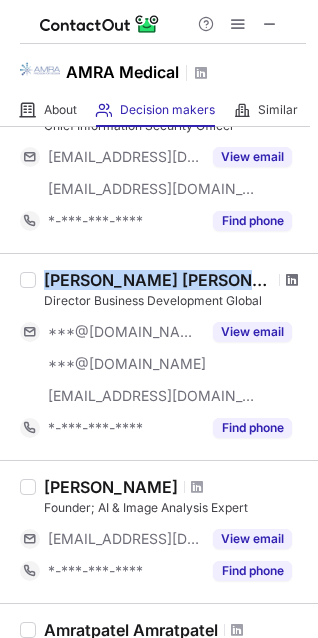 click at bounding box center (292, 280) 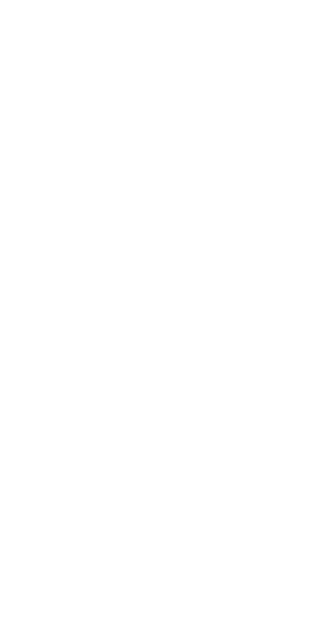 scroll, scrollTop: 0, scrollLeft: 0, axis: both 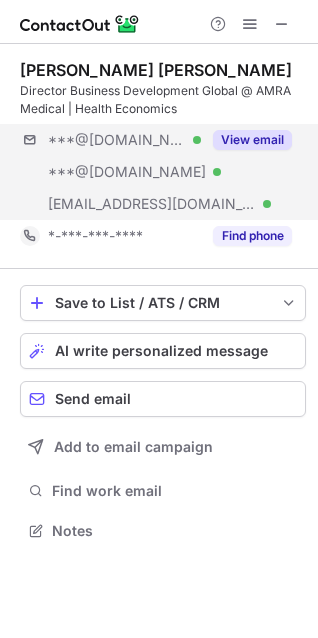 click on "***@[DOMAIN_NAME] Verified ***@[DOMAIN_NAME] Verified [EMAIL_ADDRESS][DOMAIN_NAME] Verified View email" at bounding box center [163, 172] 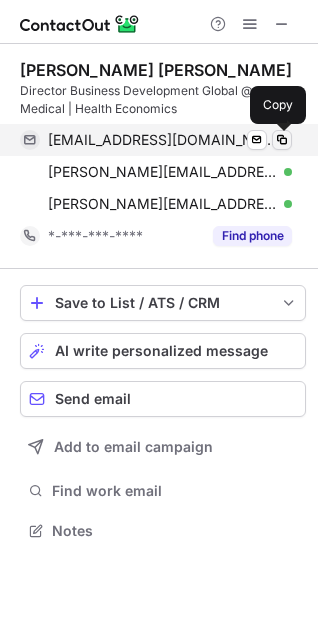 click at bounding box center (282, 140) 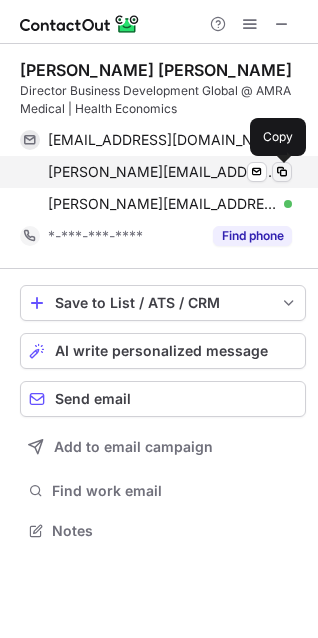 click at bounding box center [282, 172] 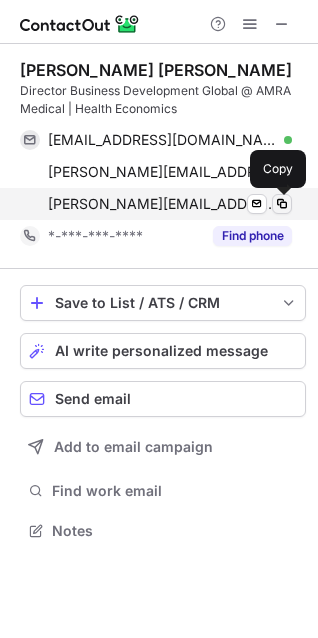 drag, startPoint x: 285, startPoint y: 197, endPoint x: 240, endPoint y: 200, distance: 45.099888 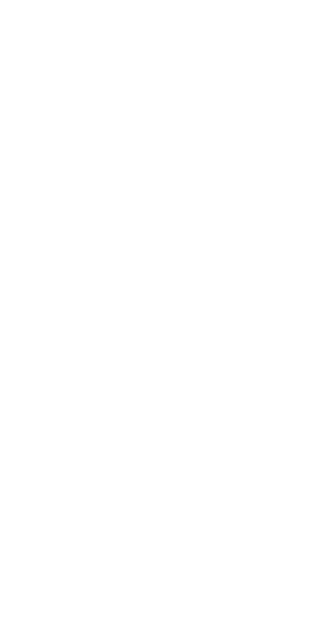 scroll, scrollTop: 0, scrollLeft: 0, axis: both 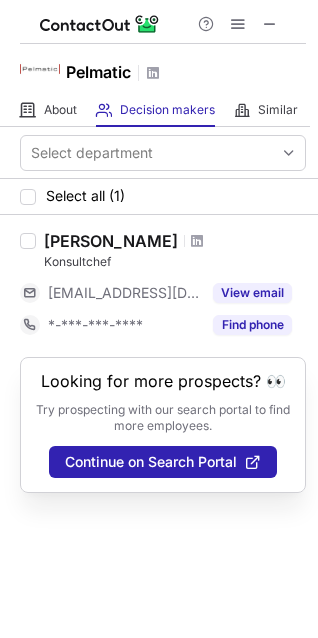 click on "Konsultchef" at bounding box center (175, 262) 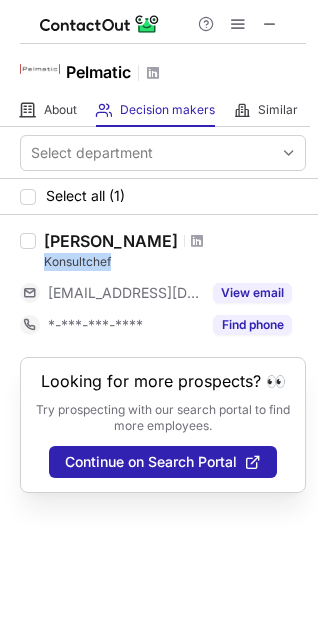 click on "Konsultchef" at bounding box center [175, 262] 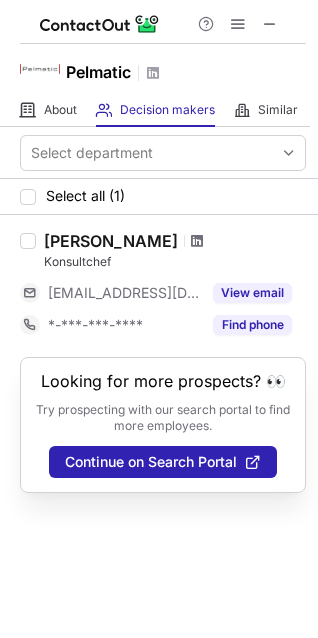 click at bounding box center (197, 241) 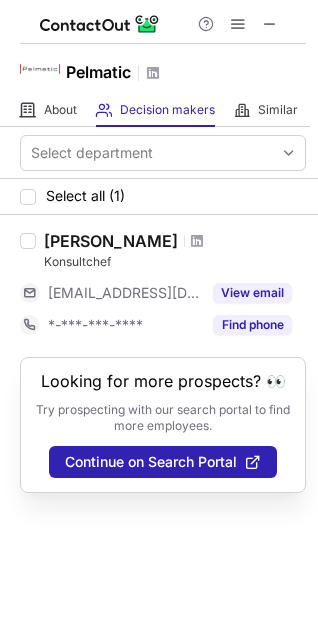 click on "Louise Bjorkander" at bounding box center [111, 241] 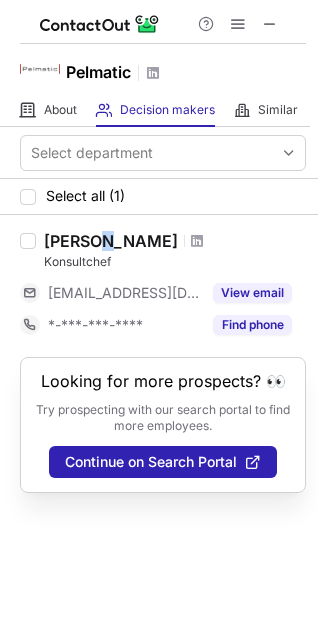 click on "[PERSON_NAME]" at bounding box center (111, 241) 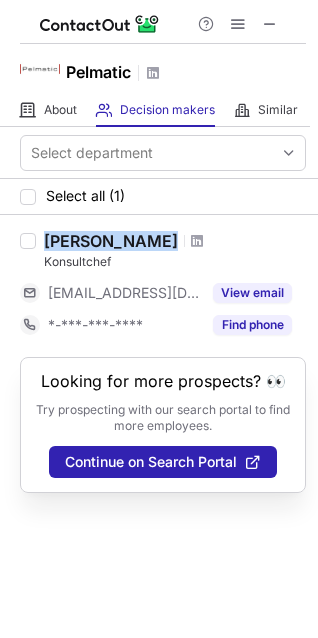 click on "[PERSON_NAME]" at bounding box center [111, 241] 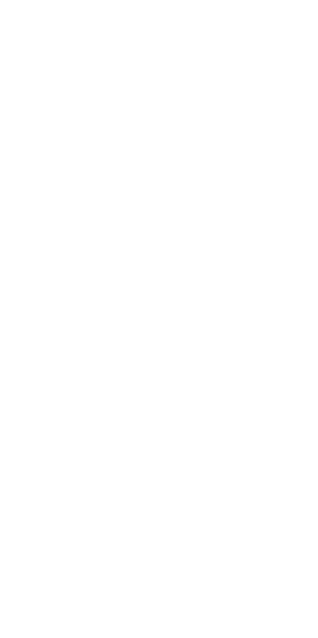 scroll, scrollTop: 0, scrollLeft: 0, axis: both 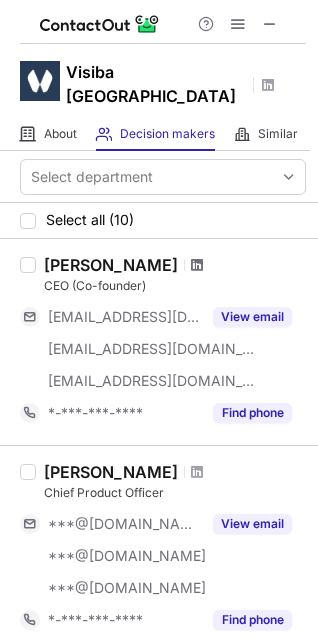 click at bounding box center (197, 265) 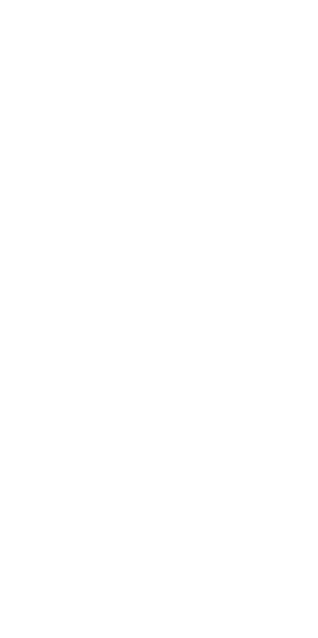 scroll, scrollTop: 0, scrollLeft: 0, axis: both 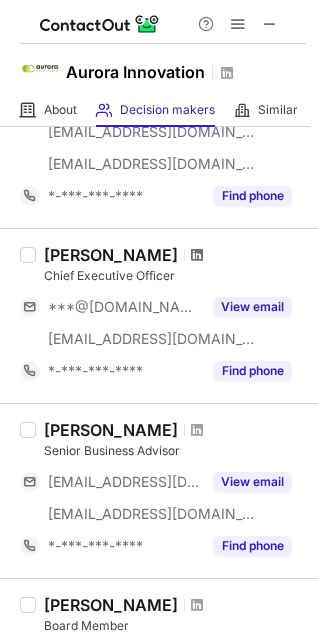 click at bounding box center (197, 255) 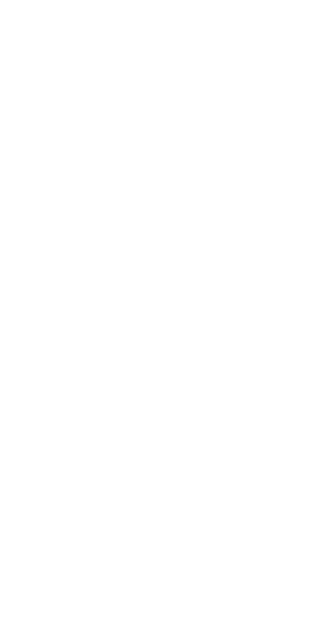 scroll, scrollTop: 0, scrollLeft: 0, axis: both 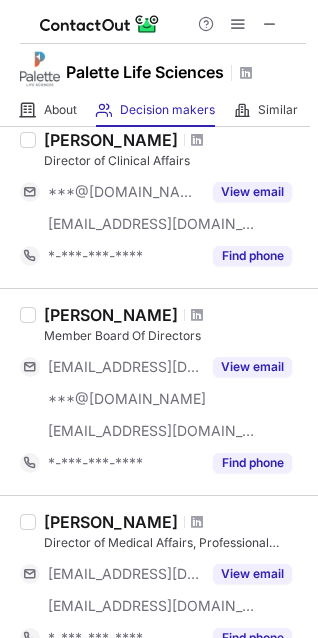 click on "[PERSON_NAME]" at bounding box center (111, 315) 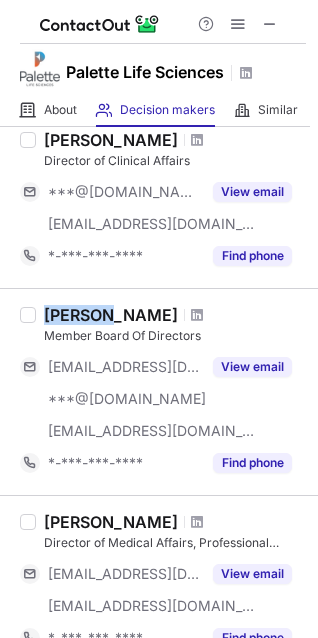 click on "Samuel Navarro" at bounding box center (111, 315) 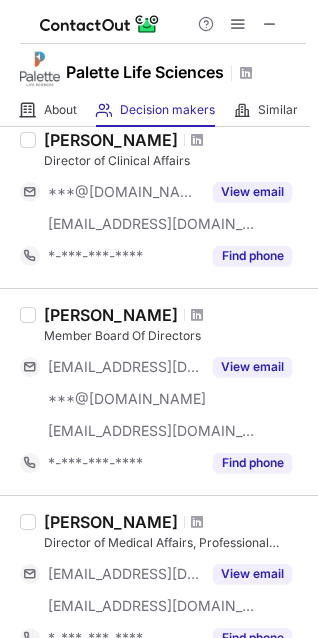 click on "Samuel Navarro Member Board Of Directors ***@gravitas-hc.com ***@comcast.net ***@pecalabs.com View email *-***-***-**** Find phone" at bounding box center (159, 391) 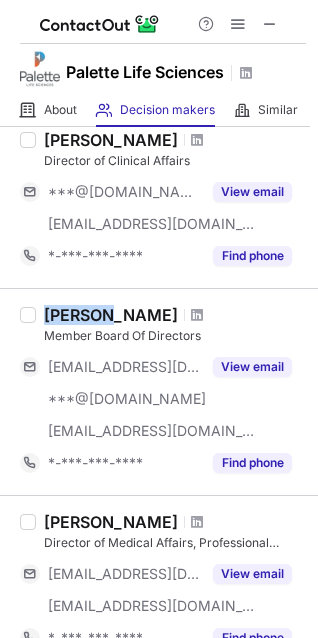 click on "Samuel Navarro" at bounding box center [111, 315] 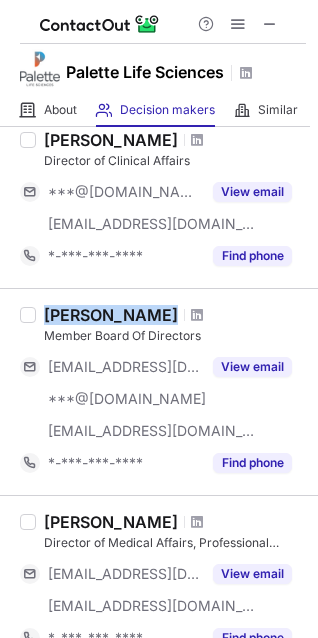 click on "Samuel Navarro" at bounding box center [111, 315] 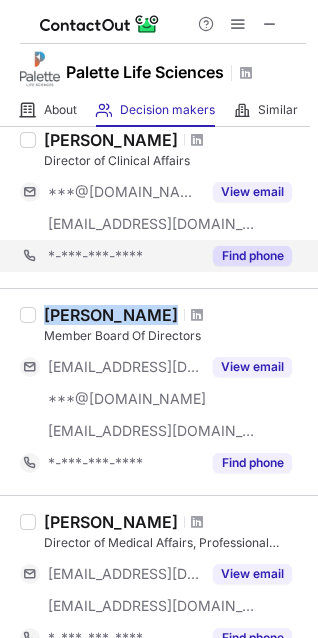 copy on "Samuel Navarro" 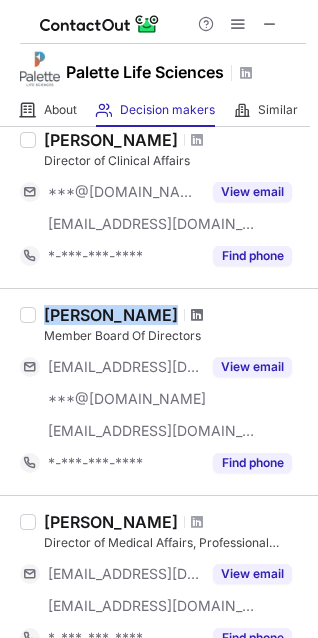 click at bounding box center (197, 315) 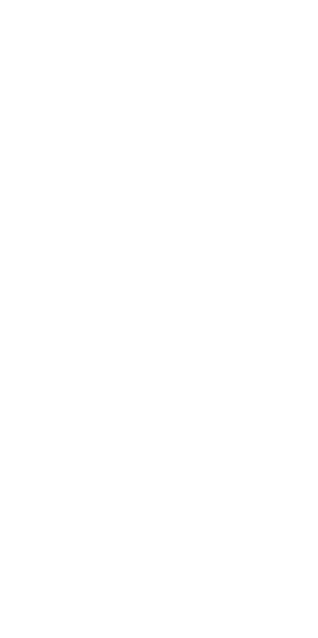 scroll, scrollTop: 0, scrollLeft: 0, axis: both 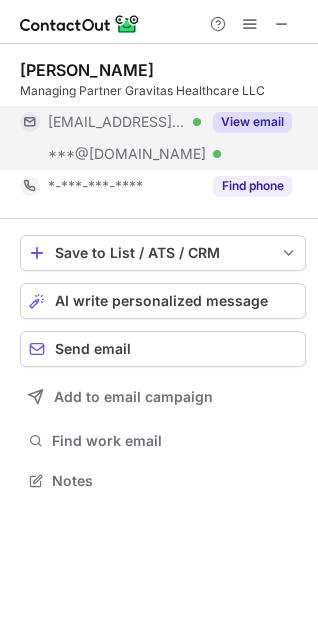click on "View email" at bounding box center (252, 122) 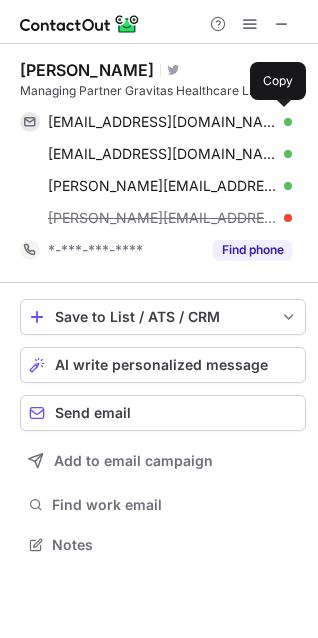 scroll, scrollTop: 9, scrollLeft: 9, axis: both 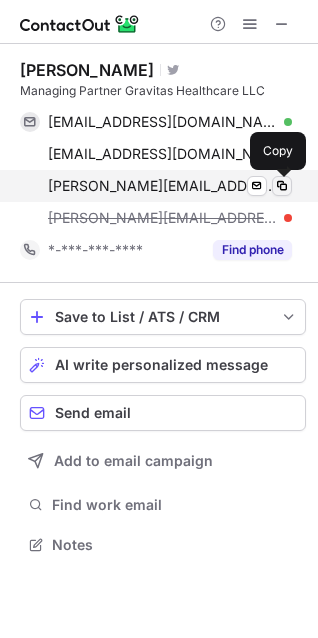 click at bounding box center [282, 186] 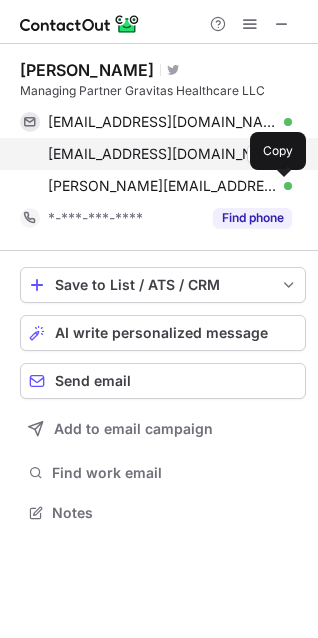 scroll, scrollTop: 498, scrollLeft: 318, axis: both 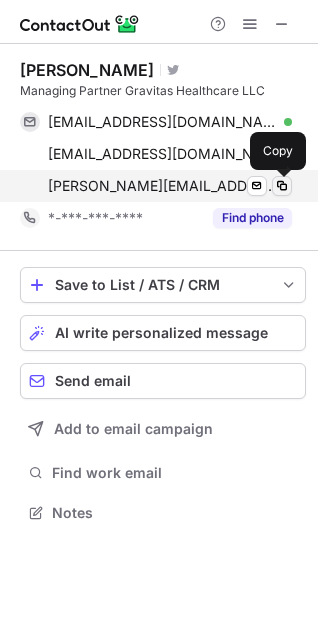 click at bounding box center (282, 186) 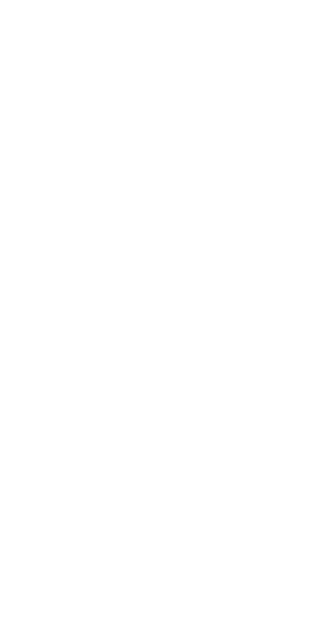 scroll, scrollTop: 0, scrollLeft: 0, axis: both 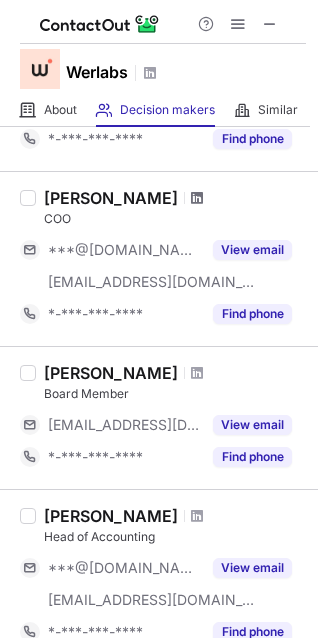 click at bounding box center (197, 198) 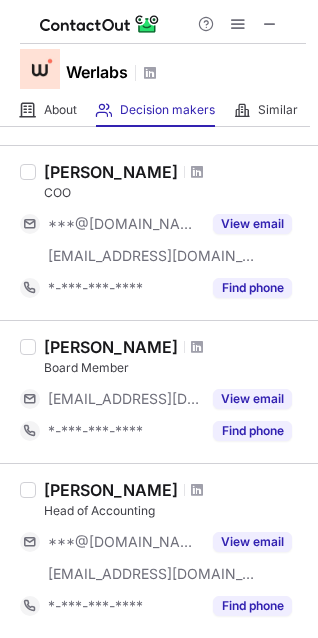 scroll, scrollTop: 1293, scrollLeft: 0, axis: vertical 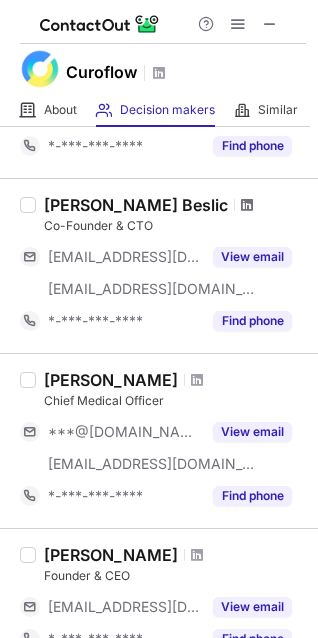 click at bounding box center (247, 205) 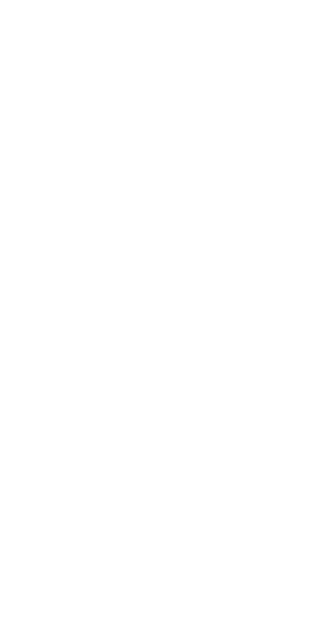 scroll, scrollTop: 0, scrollLeft: 0, axis: both 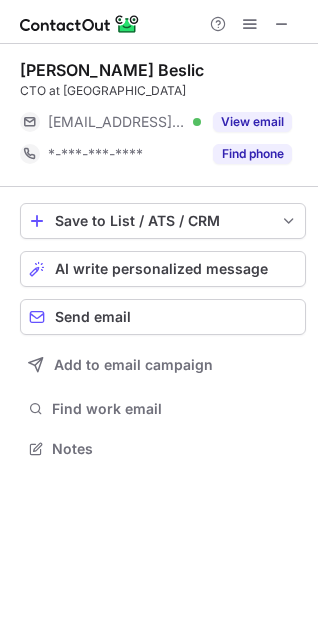click at bounding box center (159, 22) 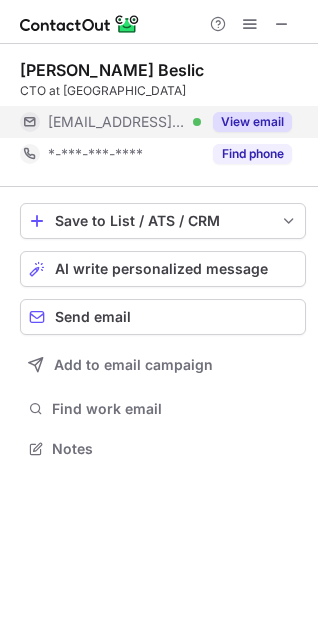 click on "View email" at bounding box center [252, 122] 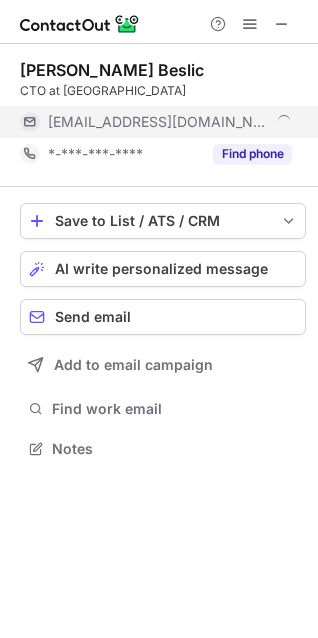 scroll, scrollTop: 9, scrollLeft: 9, axis: both 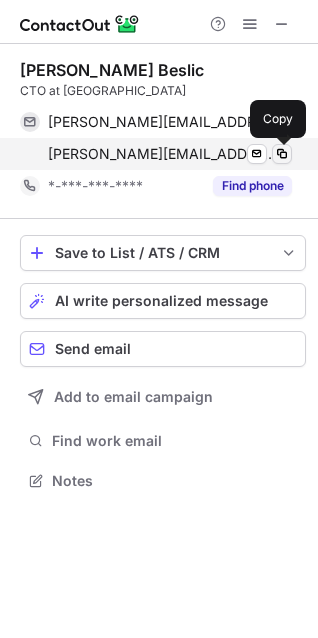 click at bounding box center (282, 154) 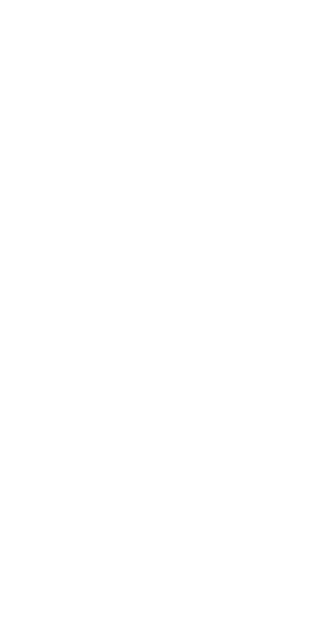 scroll, scrollTop: 0, scrollLeft: 0, axis: both 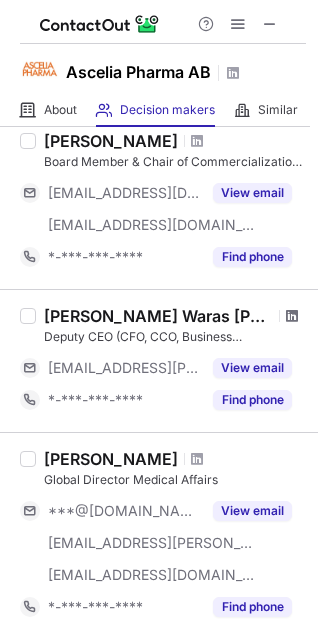 click at bounding box center (292, 316) 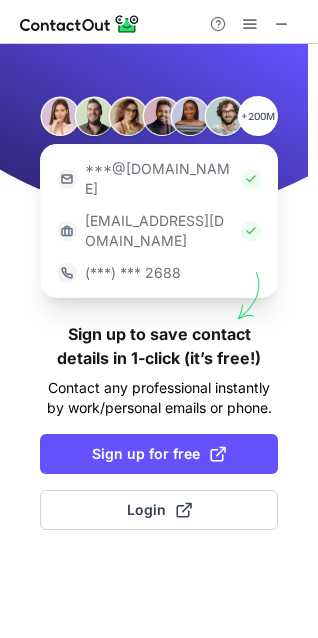 scroll, scrollTop: 0, scrollLeft: 0, axis: both 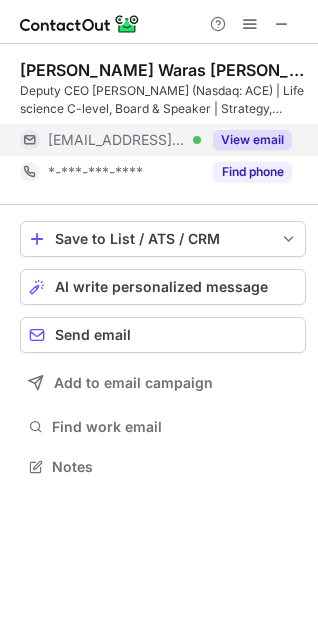 click on "View email" at bounding box center [252, 140] 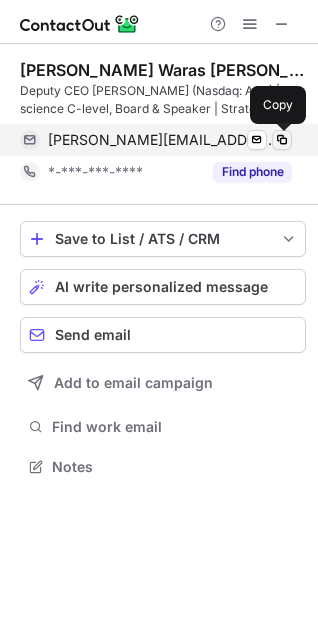 click at bounding box center (282, 140) 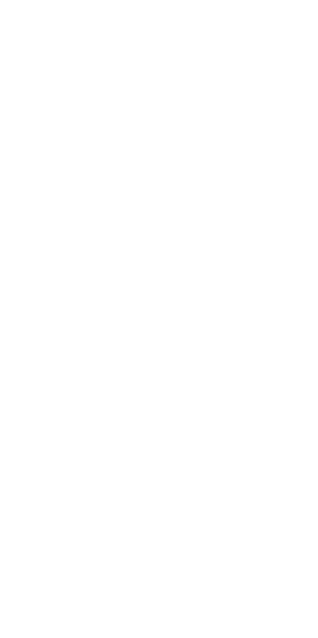 scroll, scrollTop: 0, scrollLeft: 0, axis: both 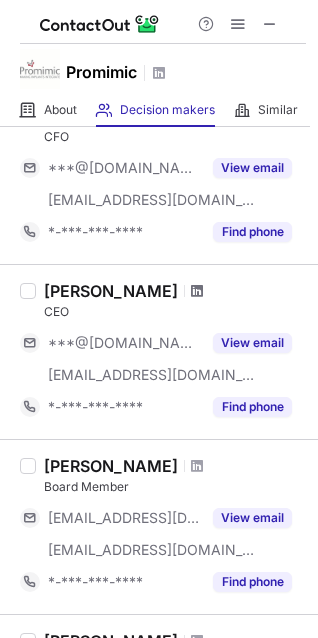 click at bounding box center [197, 291] 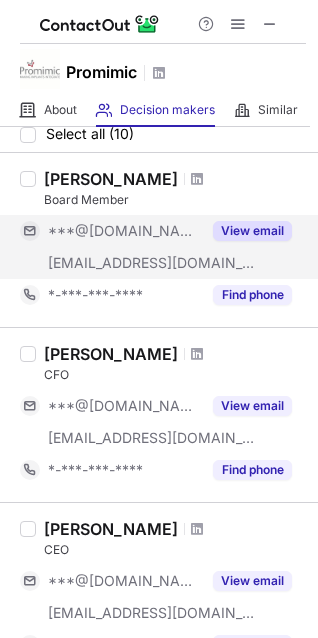 scroll, scrollTop: 0, scrollLeft: 0, axis: both 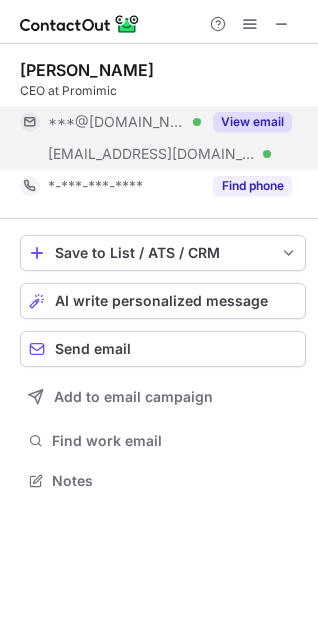 click on "View email" at bounding box center (252, 122) 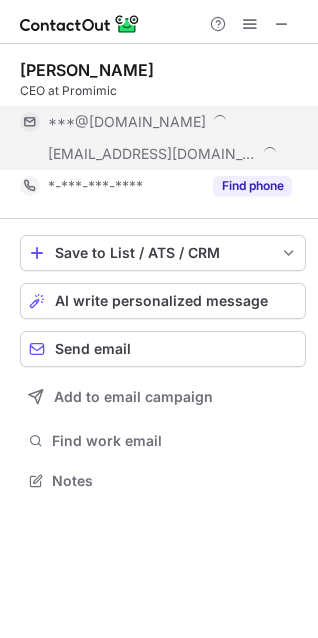 scroll, scrollTop: 9, scrollLeft: 9, axis: both 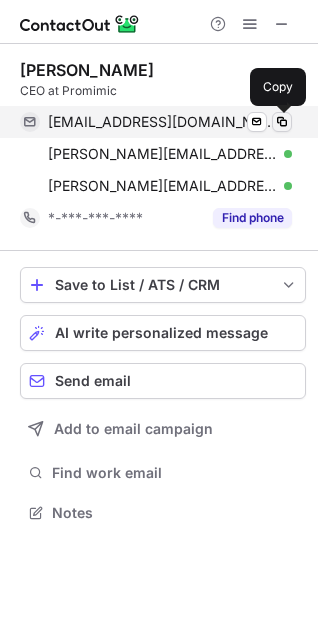 click at bounding box center [282, 122] 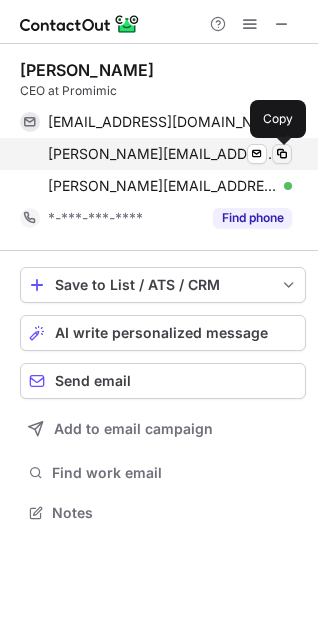 click at bounding box center (282, 154) 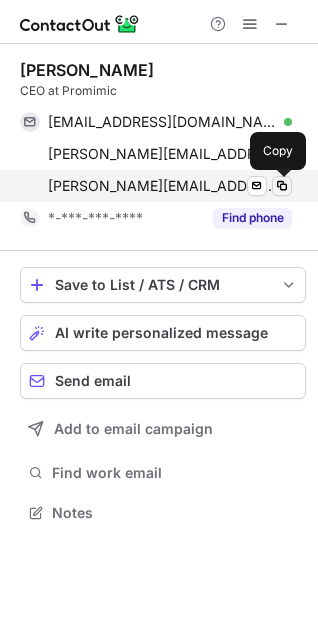 click at bounding box center (282, 186) 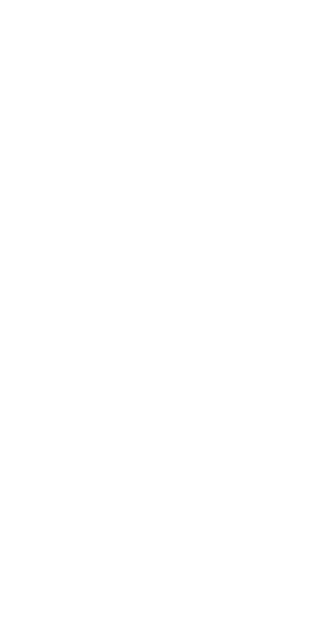 scroll, scrollTop: 0, scrollLeft: 0, axis: both 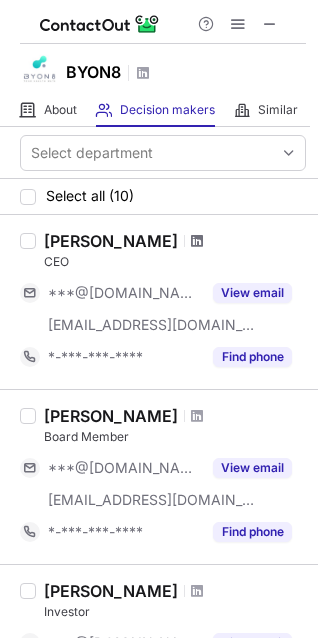 click at bounding box center (197, 241) 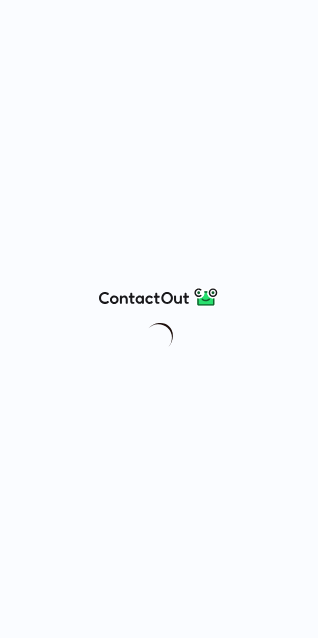 scroll, scrollTop: 0, scrollLeft: 0, axis: both 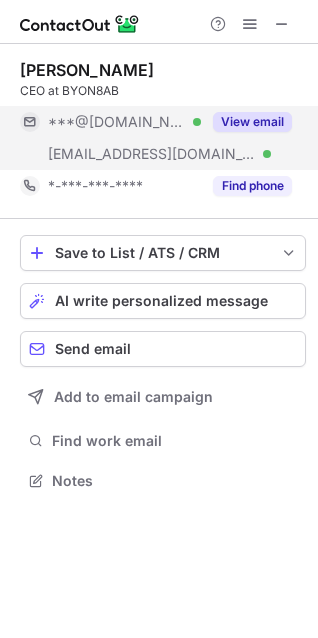 click on "View email" at bounding box center [252, 122] 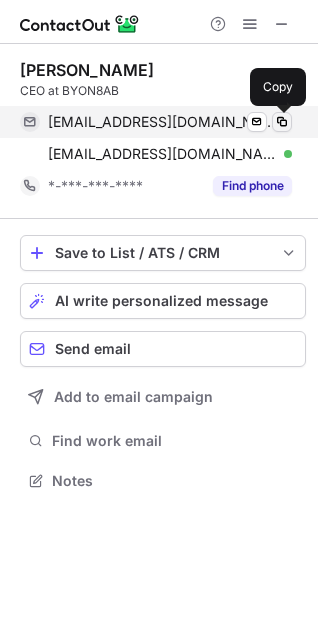 click at bounding box center (282, 122) 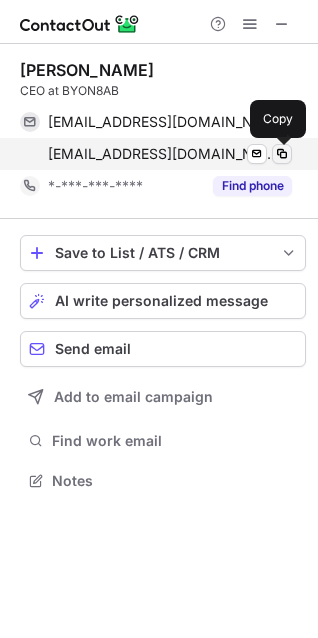 click at bounding box center [282, 154] 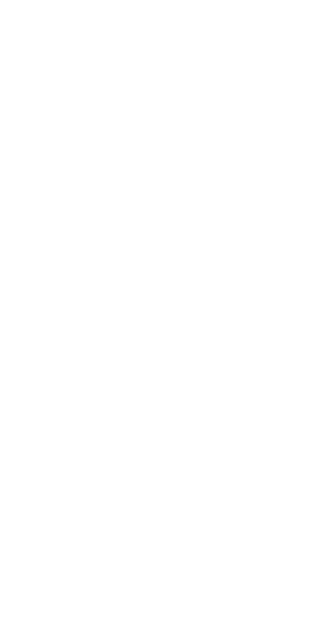 scroll, scrollTop: 0, scrollLeft: 0, axis: both 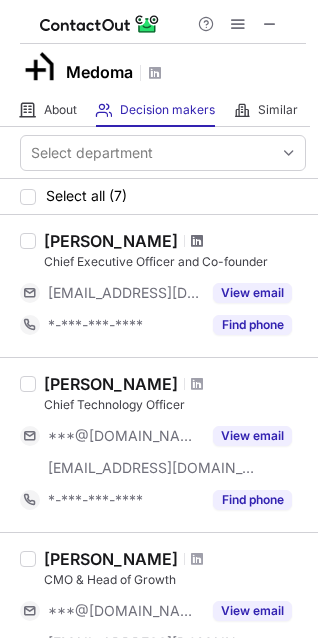 click at bounding box center (197, 241) 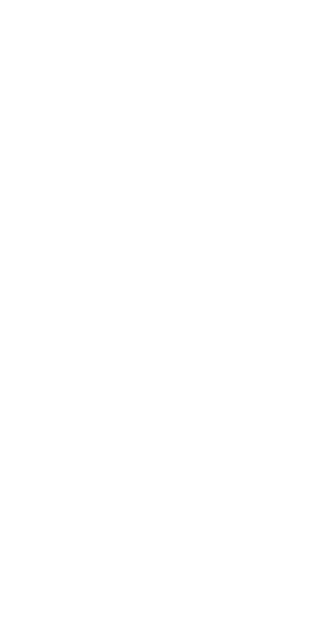 scroll, scrollTop: 0, scrollLeft: 0, axis: both 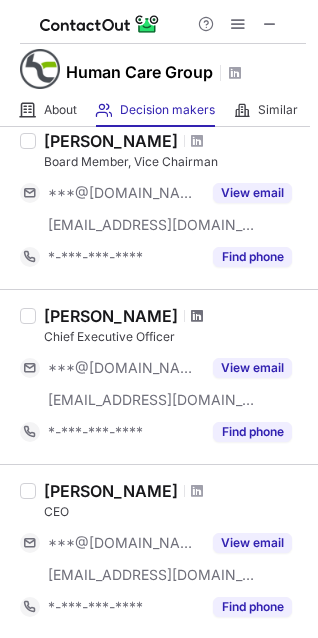 click at bounding box center [197, 316] 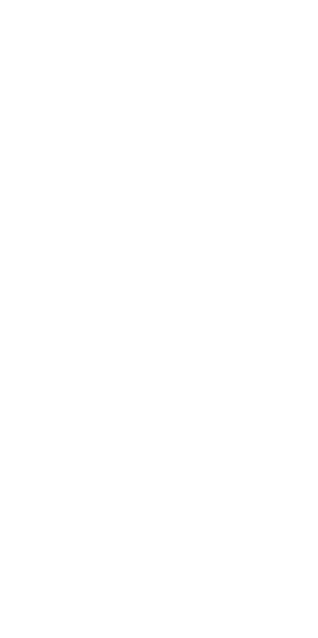 scroll, scrollTop: 0, scrollLeft: 0, axis: both 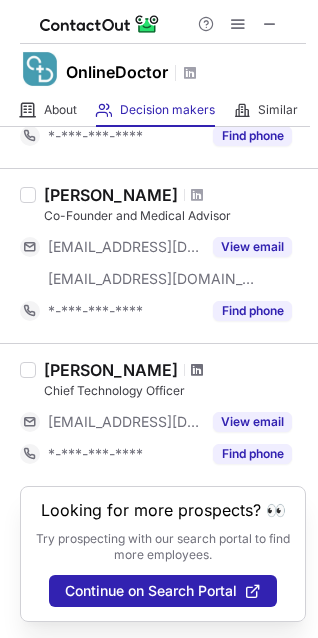 click at bounding box center [197, 370] 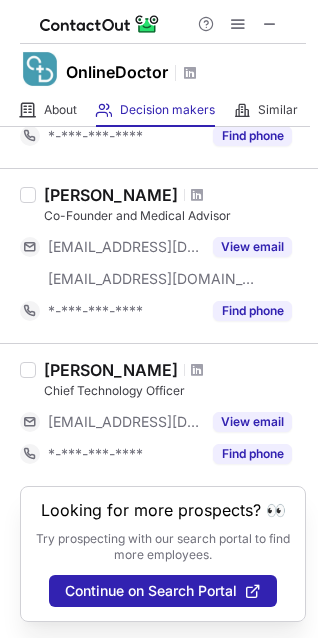 click on "Nicholas Pleschko" at bounding box center [111, 370] 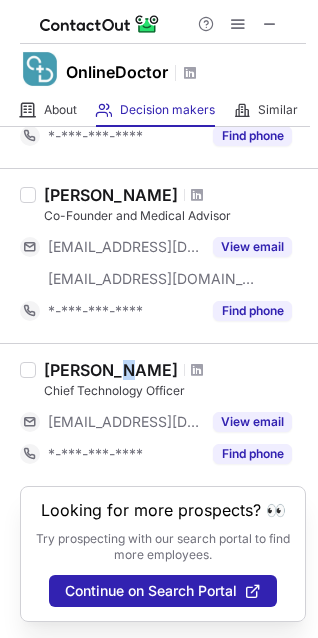 click on "[PERSON_NAME]" at bounding box center [111, 370] 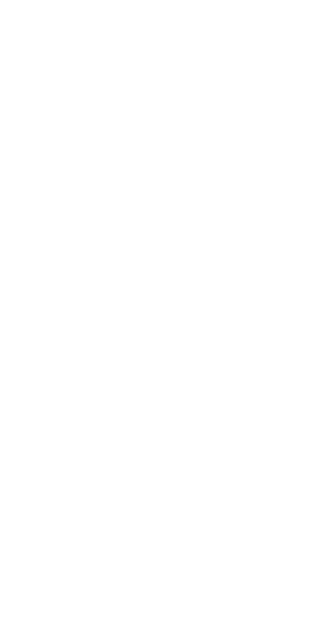 scroll, scrollTop: 0, scrollLeft: 0, axis: both 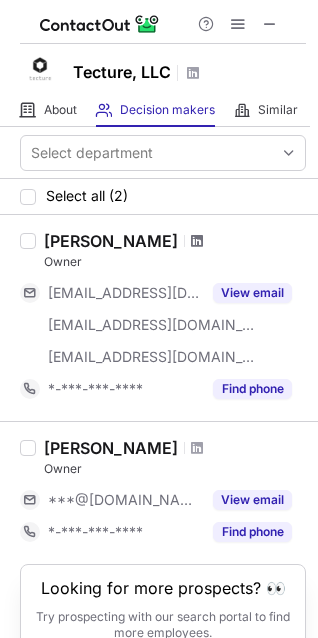 click at bounding box center [197, 241] 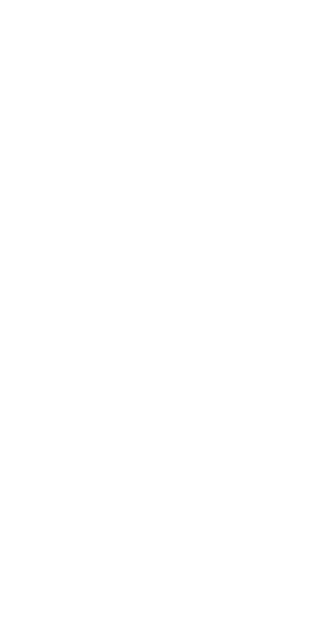 scroll, scrollTop: 0, scrollLeft: 0, axis: both 